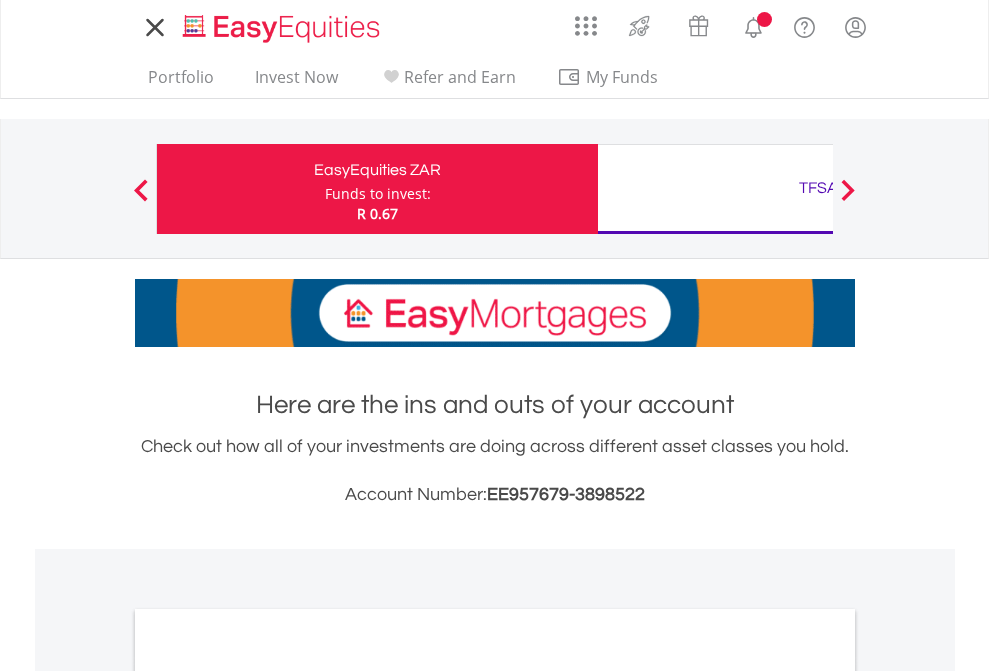 scroll, scrollTop: 0, scrollLeft: 0, axis: both 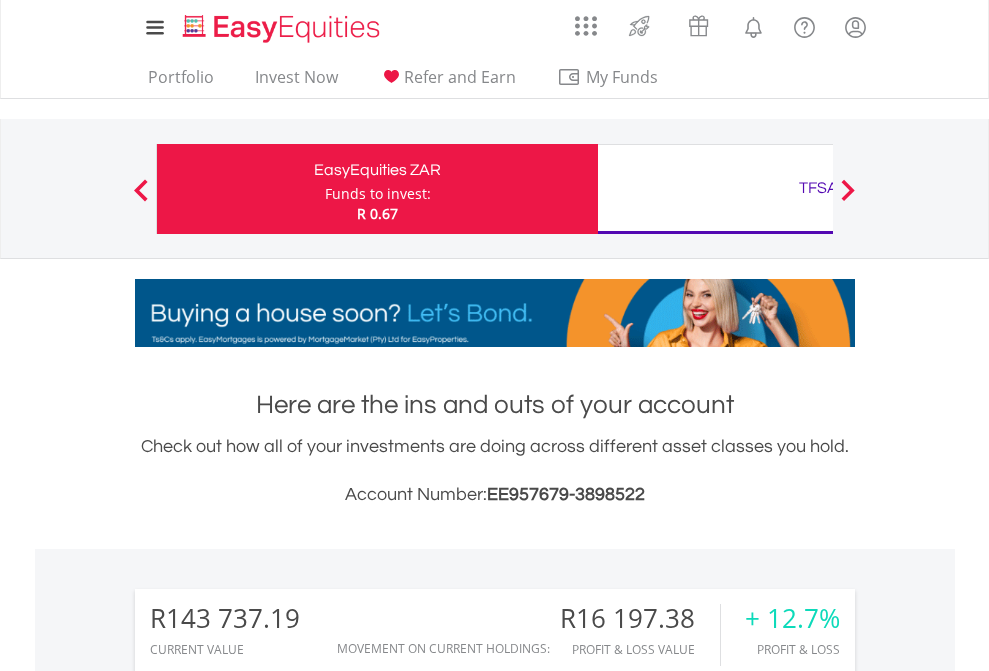 click on "Funds to invest:" at bounding box center (378, 194) 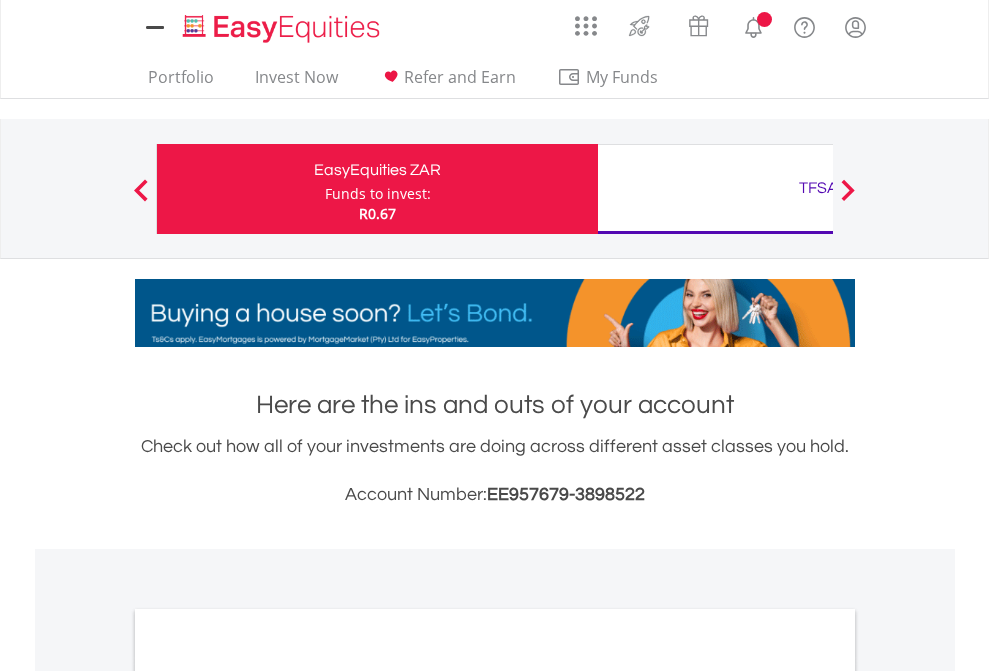 scroll, scrollTop: 0, scrollLeft: 0, axis: both 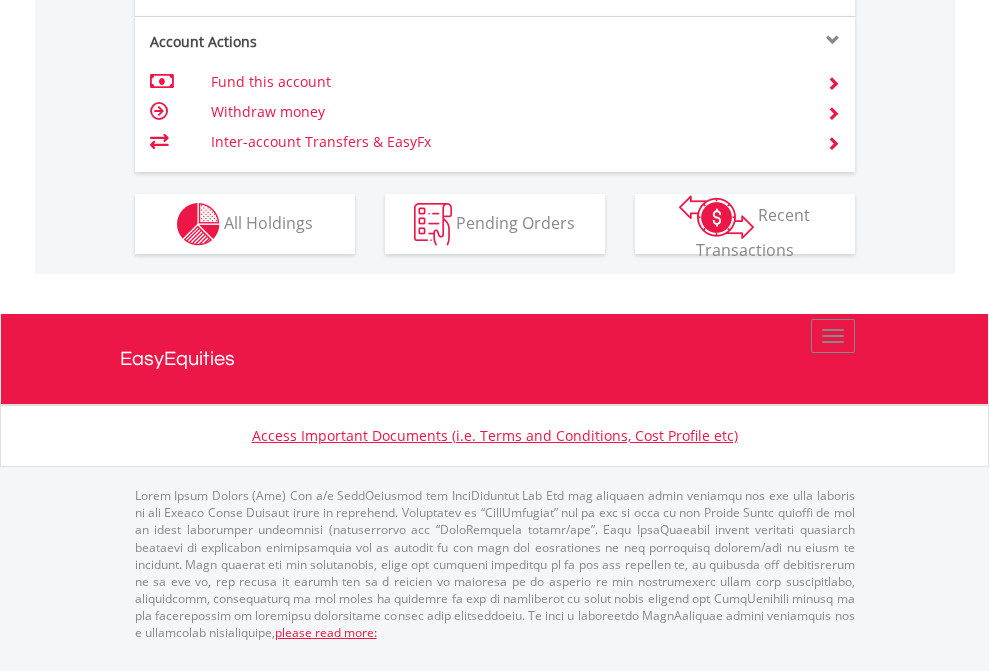 click on "Investment types" at bounding box center (706, -337) 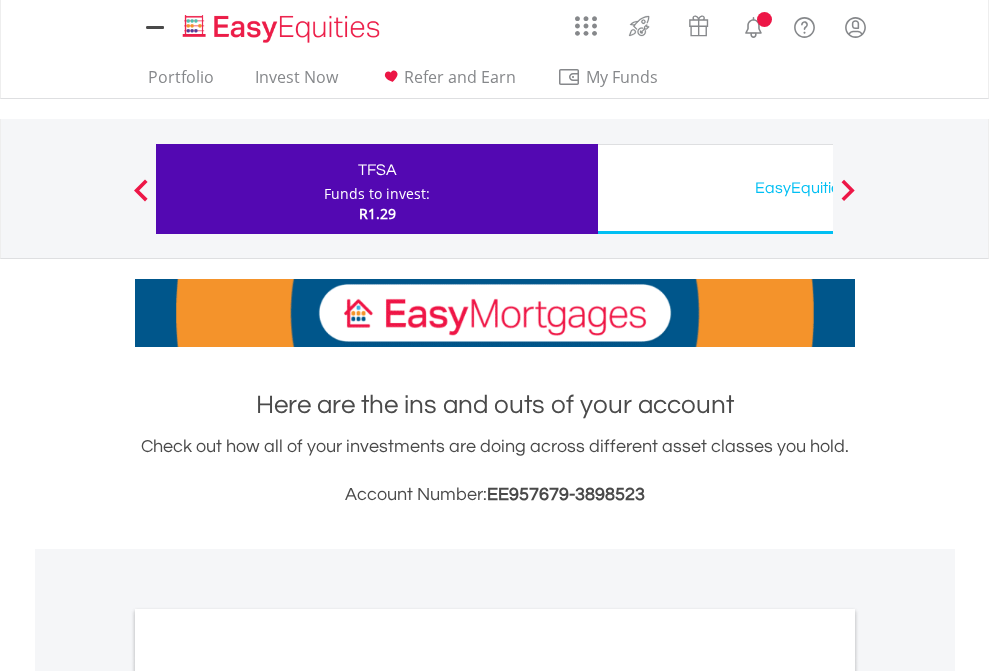 scroll, scrollTop: 0, scrollLeft: 0, axis: both 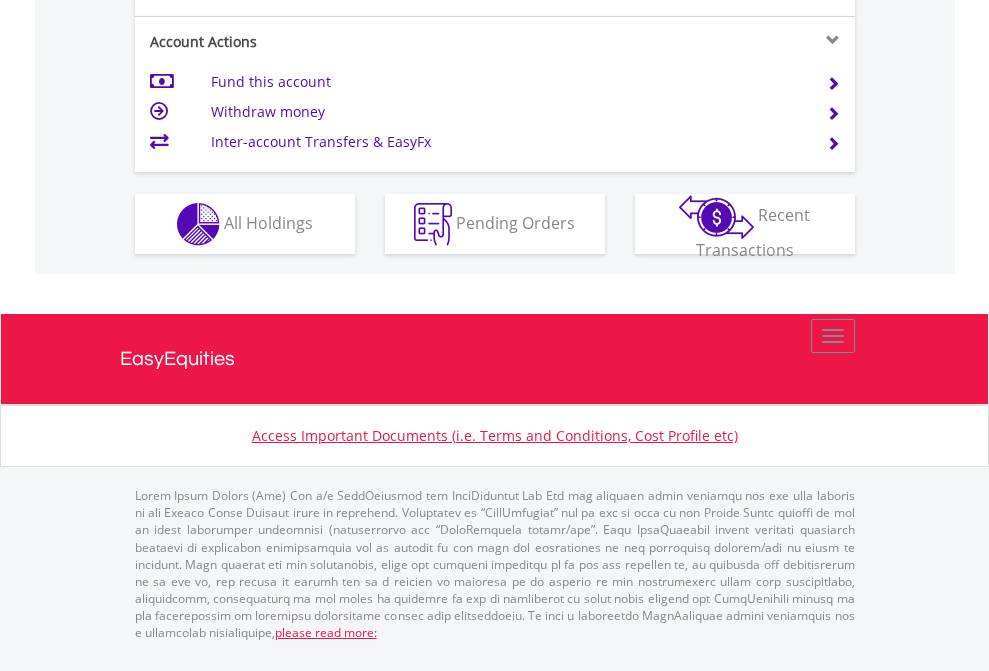 click on "Investment types" at bounding box center [706, -337] 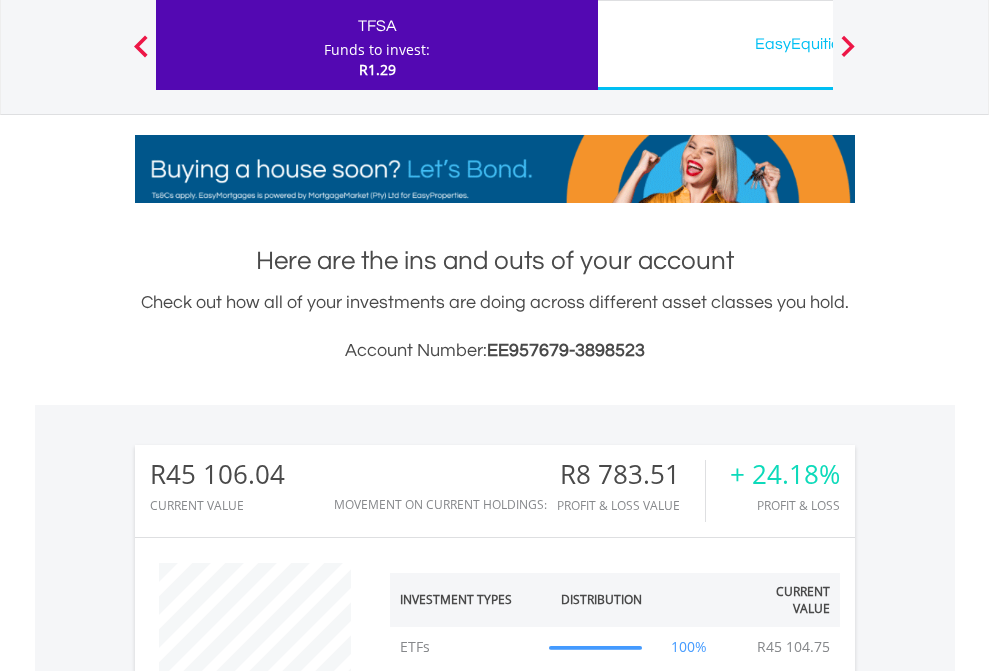 click on "EasyEquities USD" at bounding box center [818, 44] 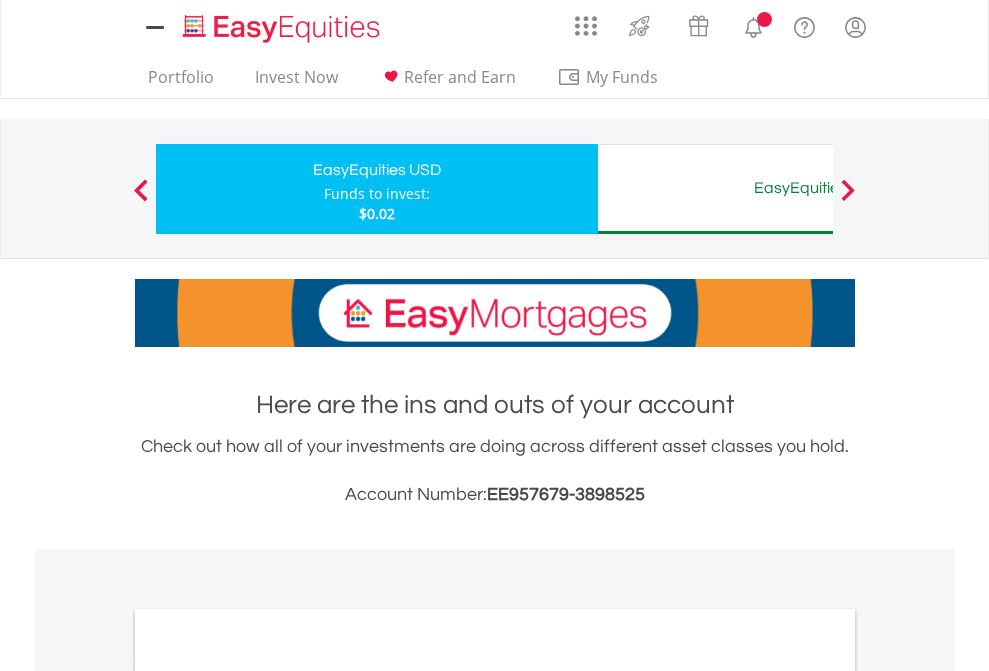 scroll, scrollTop: 0, scrollLeft: 0, axis: both 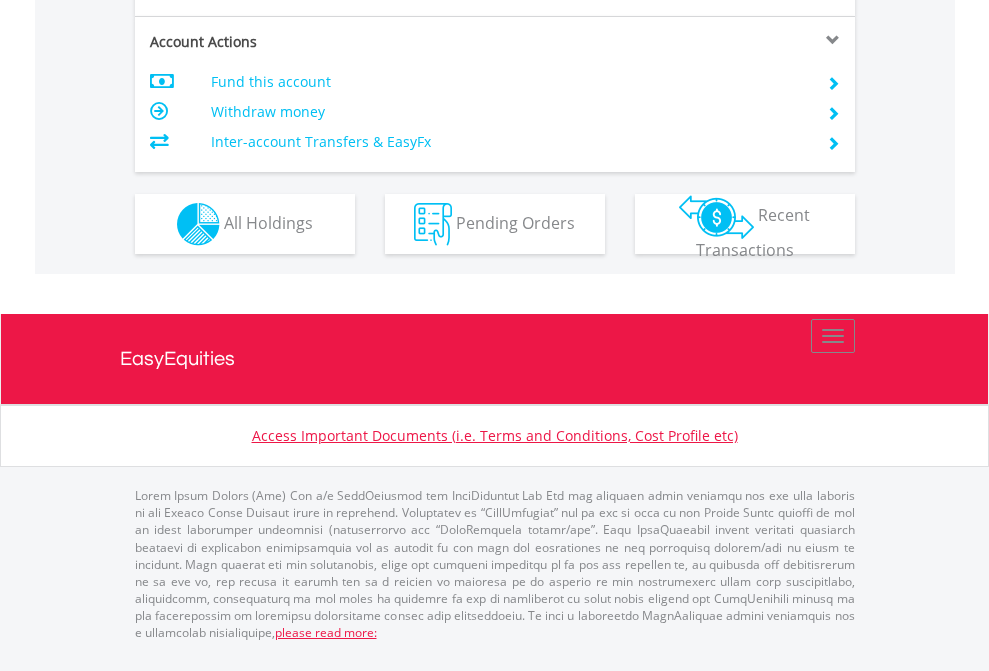 click on "Investment types" at bounding box center [706, -337] 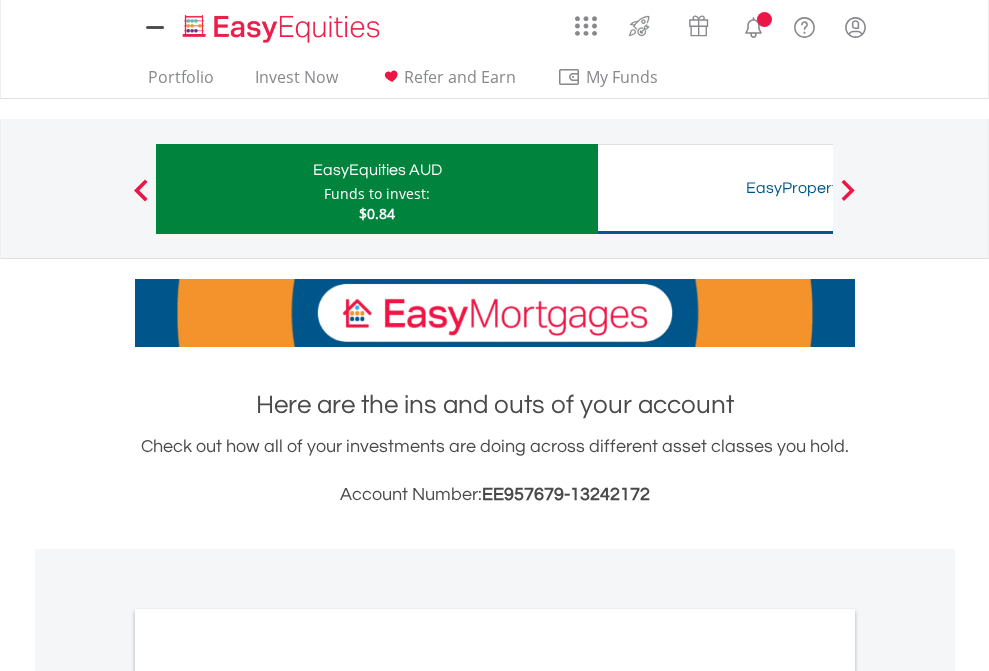 scroll, scrollTop: 0, scrollLeft: 0, axis: both 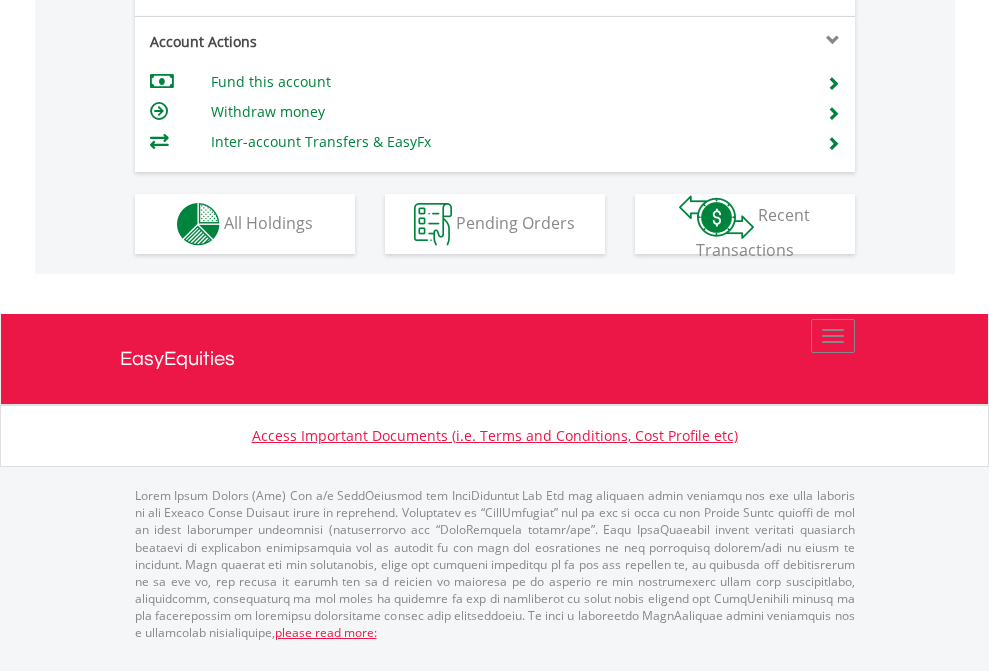 click on "Investment types" at bounding box center (706, -337) 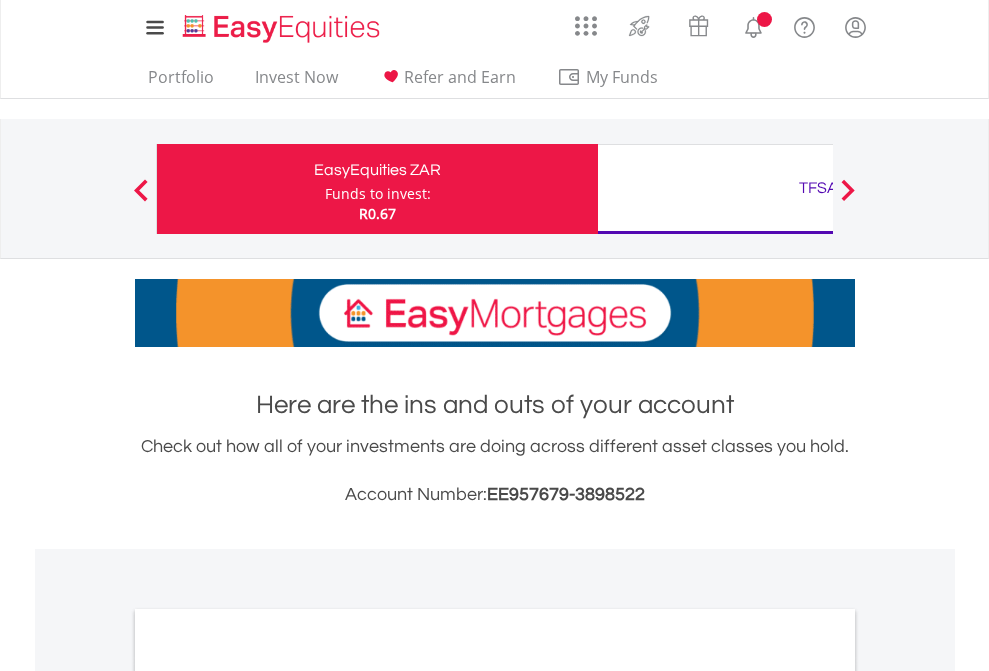 scroll, scrollTop: 0, scrollLeft: 0, axis: both 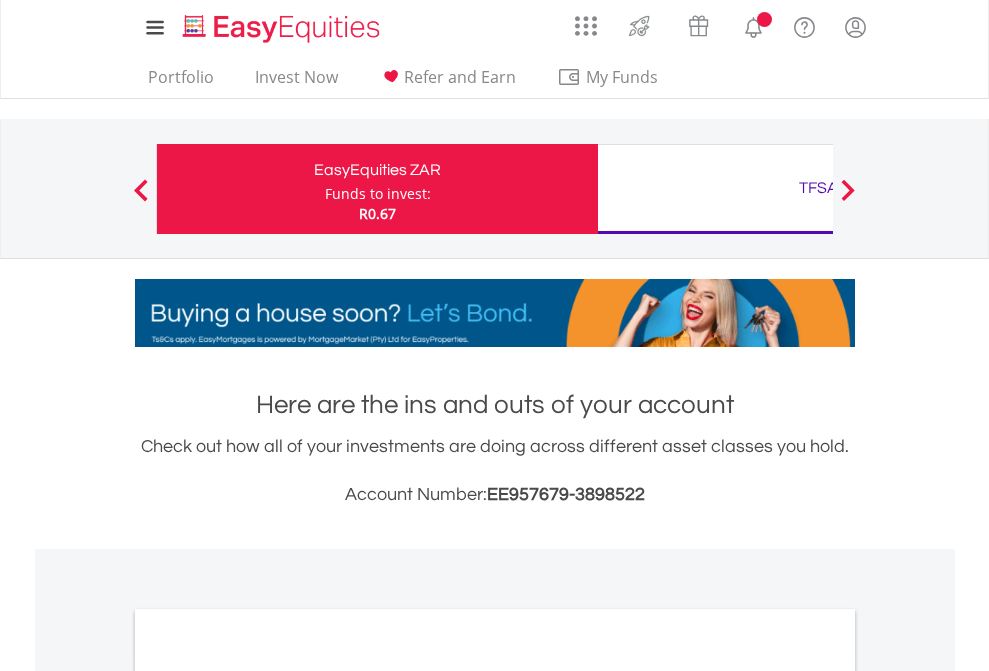 click on "All Holdings" at bounding box center [268, 1096] 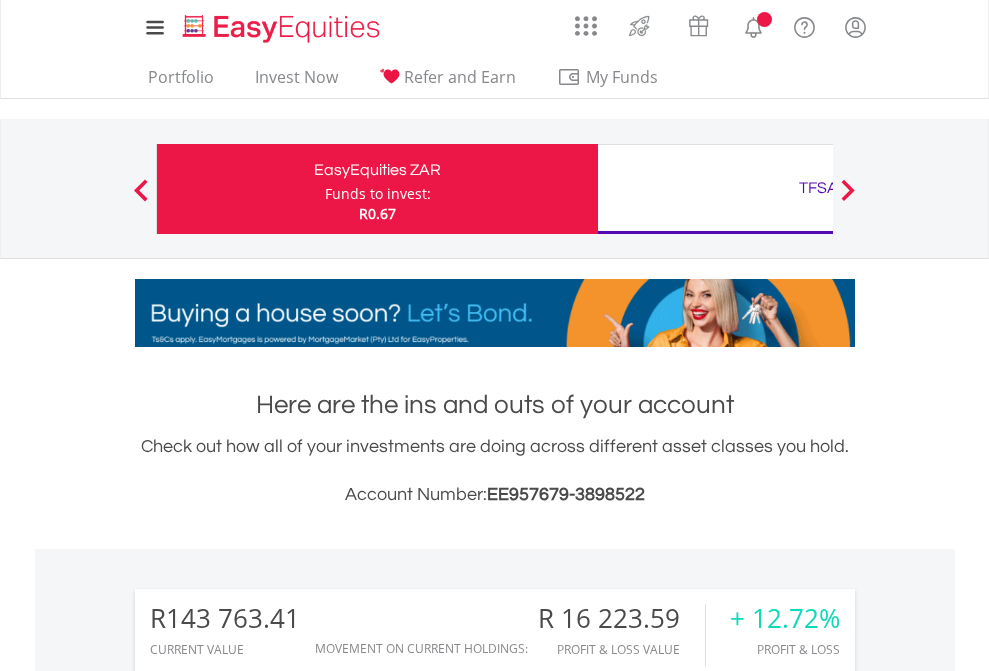 scroll, scrollTop: 1613, scrollLeft: 0, axis: vertical 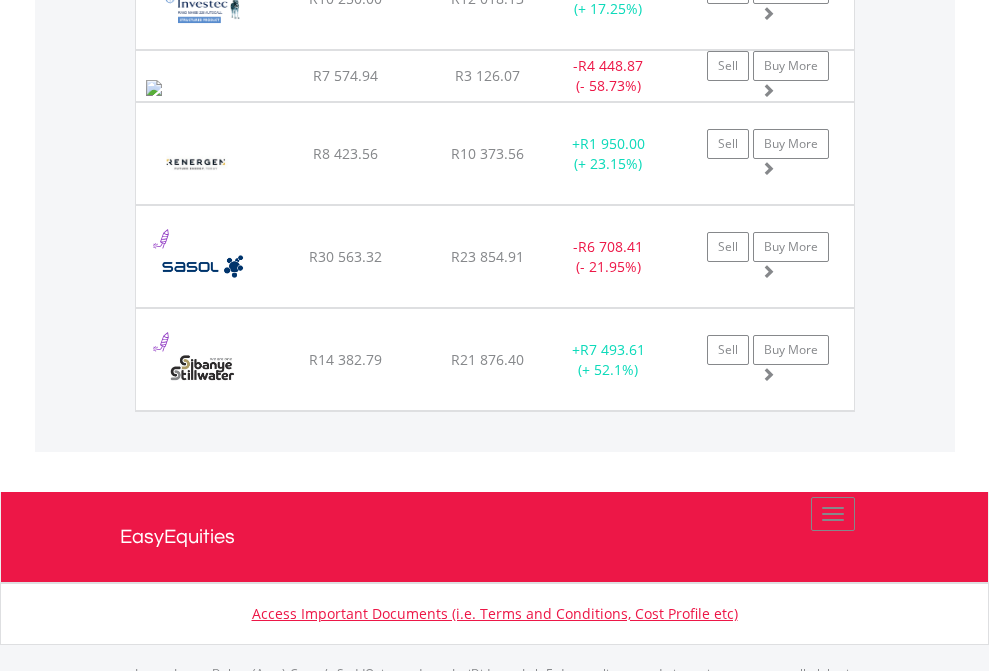 click on "TFSA" at bounding box center (818, -2156) 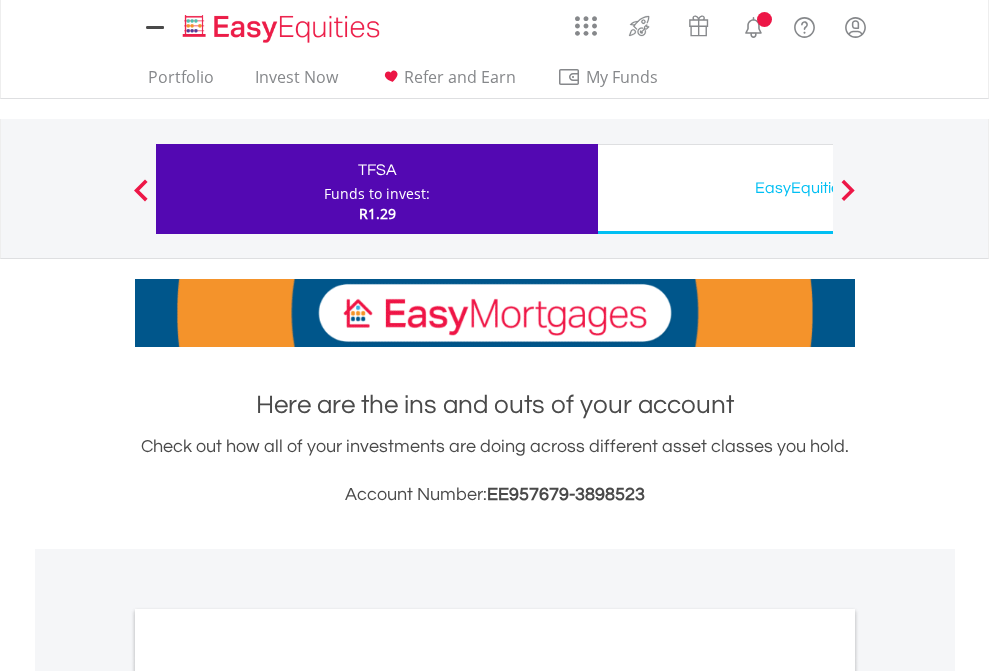 scroll, scrollTop: 1202, scrollLeft: 0, axis: vertical 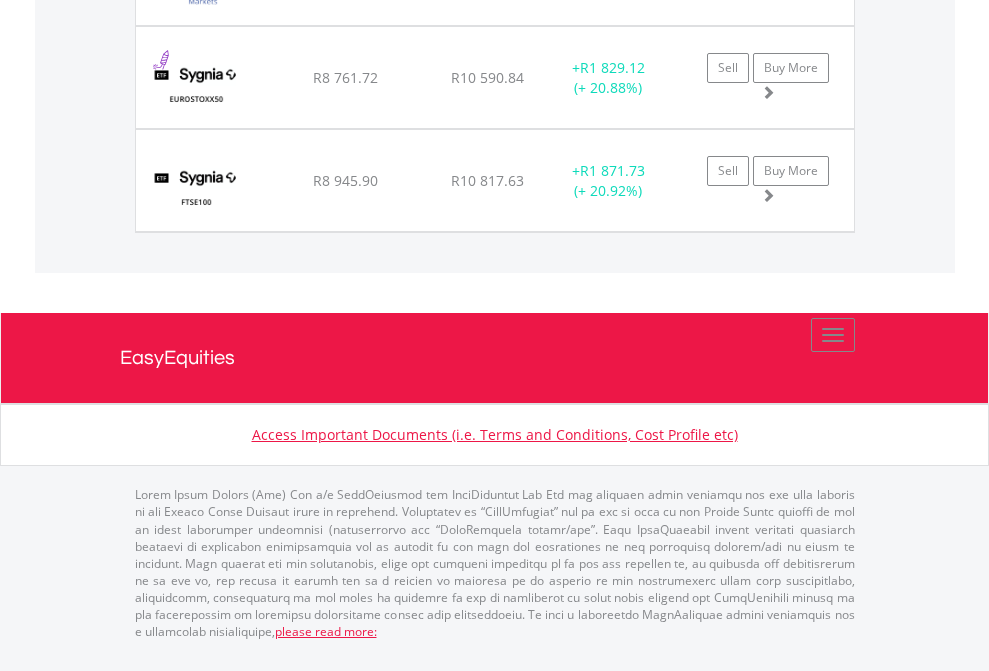 click on "EasyEquities USD" at bounding box center (818, -1688) 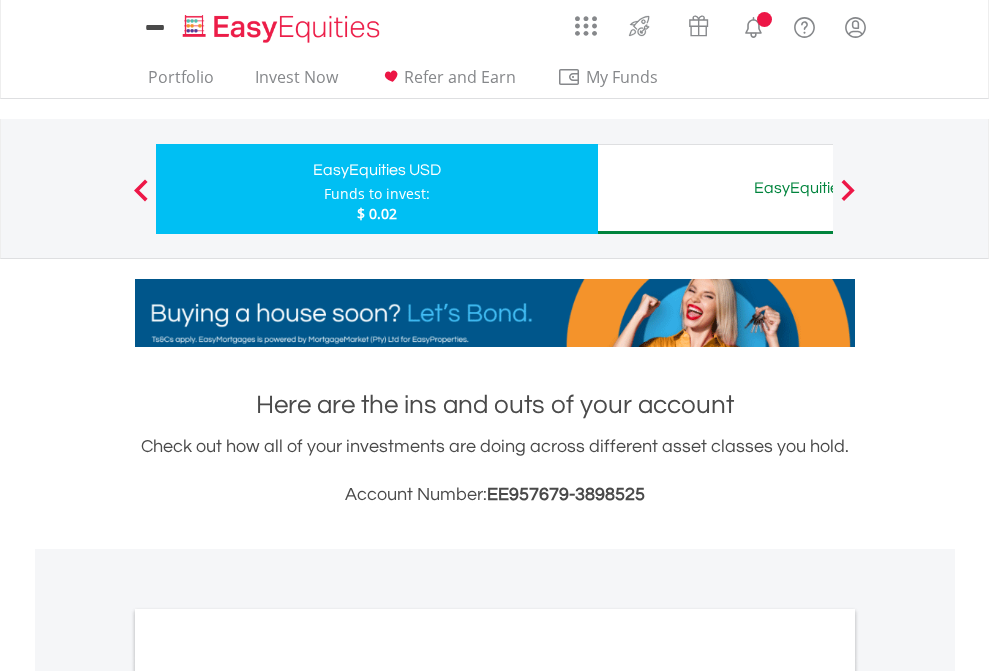 scroll, scrollTop: 1202, scrollLeft: 0, axis: vertical 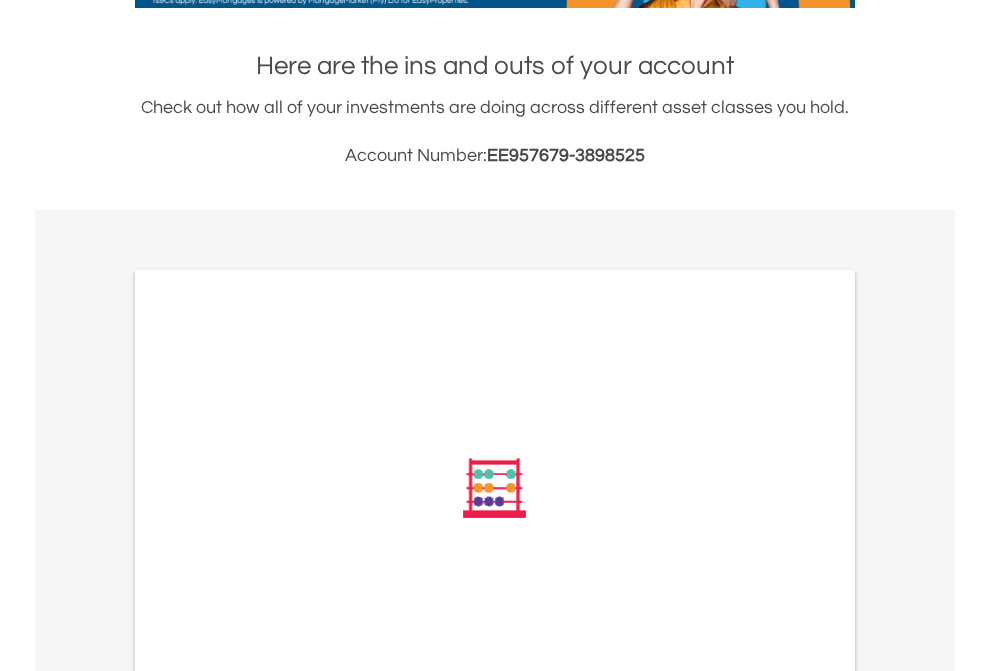 click on "All Holdings" at bounding box center [268, 757] 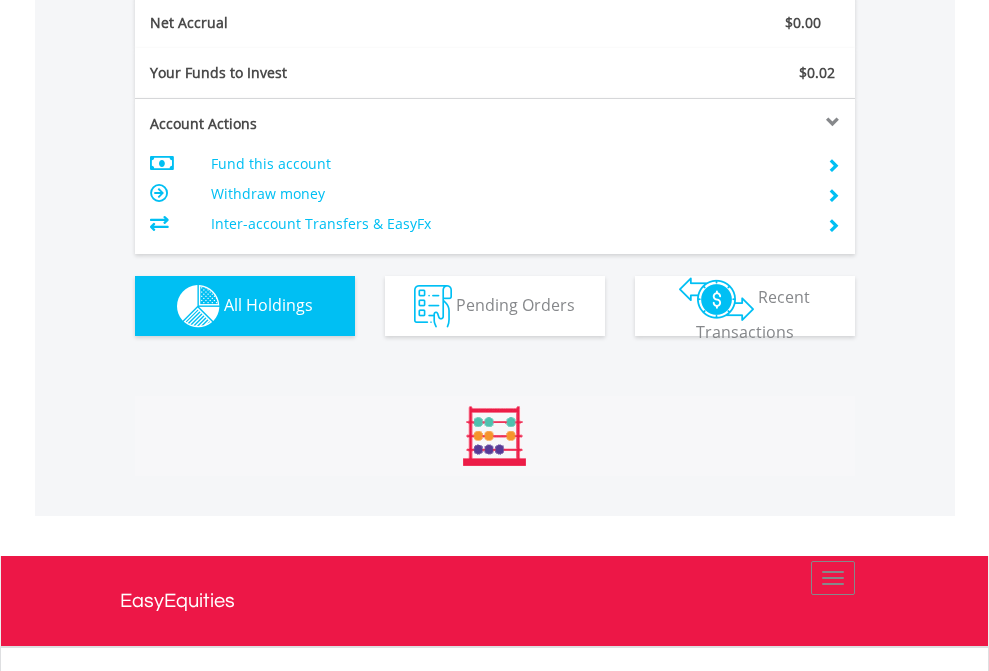 scroll, scrollTop: 999808, scrollLeft: 999687, axis: both 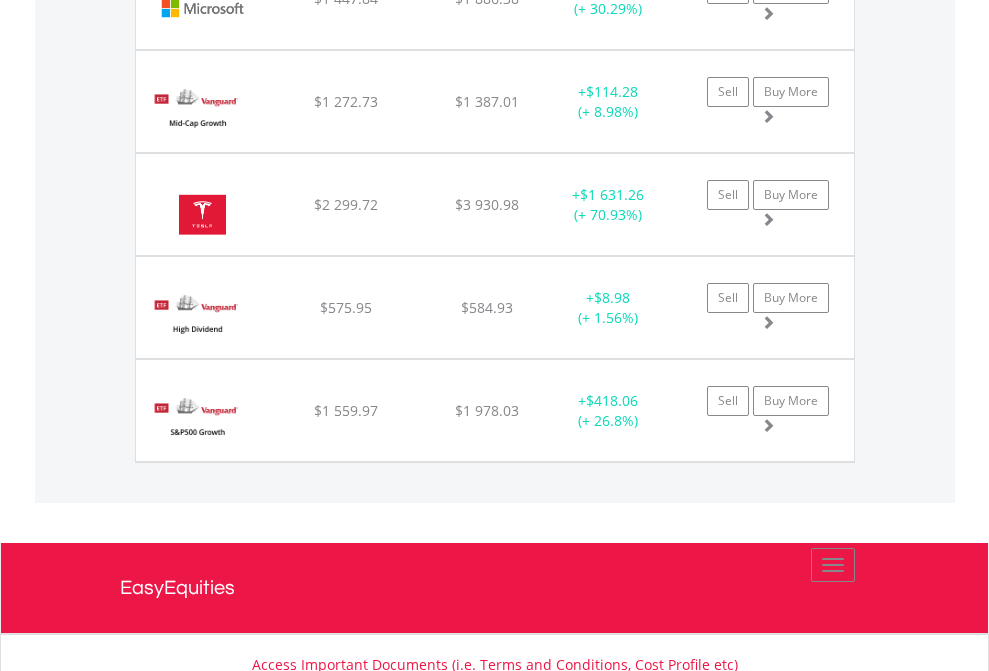 click on "EasyEquities AUD" at bounding box center (818, -2076) 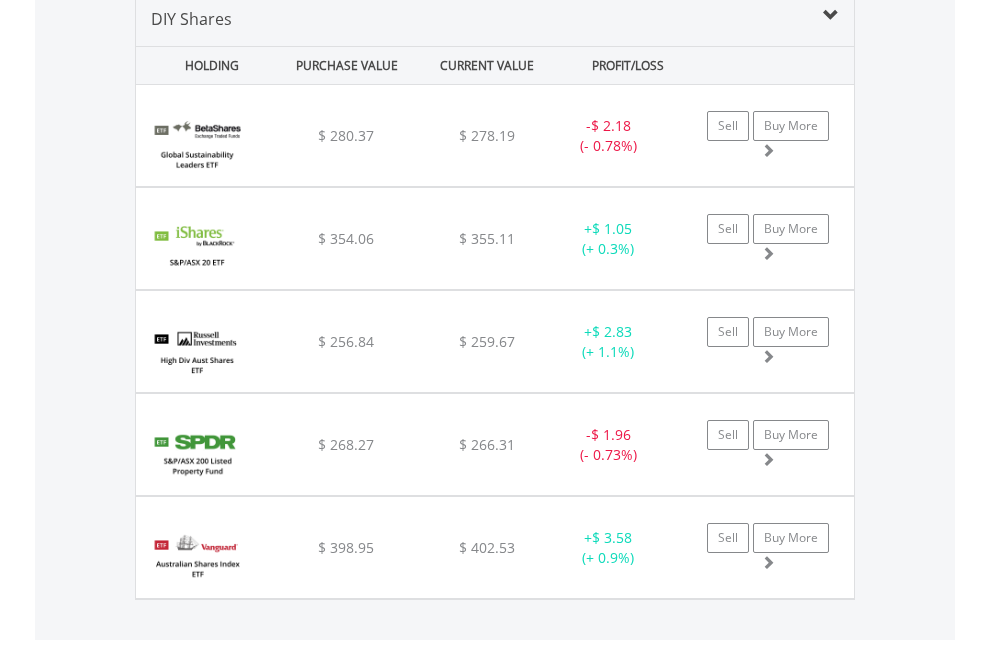 scroll, scrollTop: 1933, scrollLeft: 0, axis: vertical 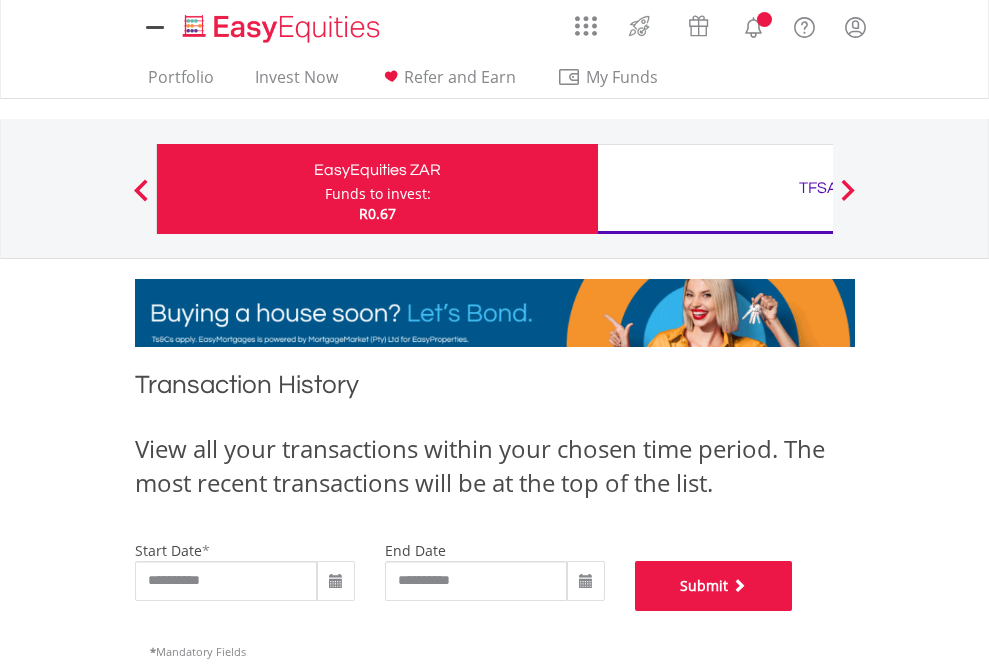click on "Submit" at bounding box center [714, 586] 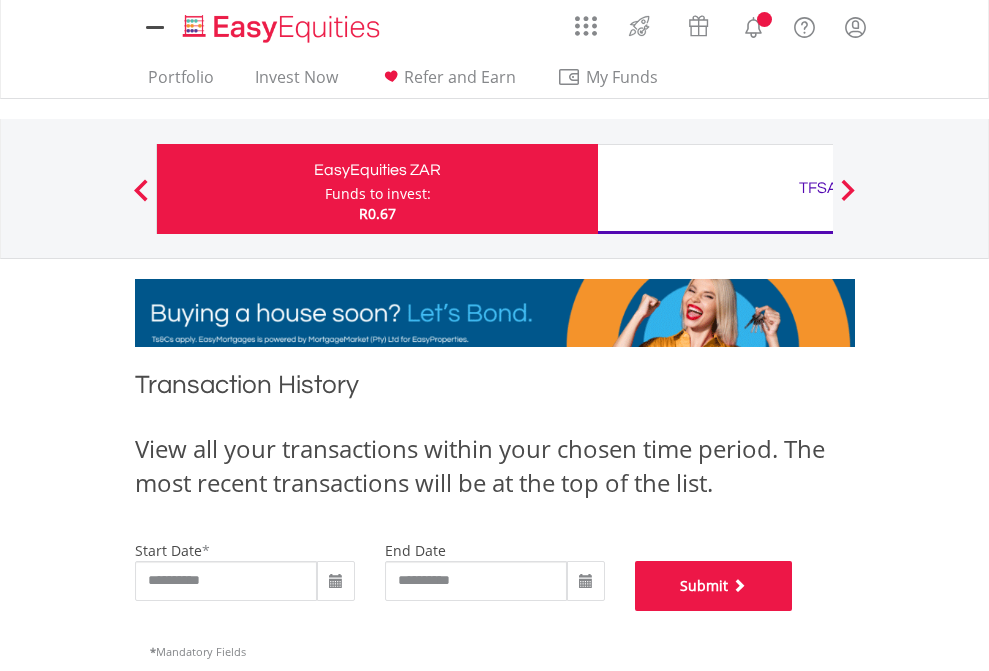 scroll, scrollTop: 811, scrollLeft: 0, axis: vertical 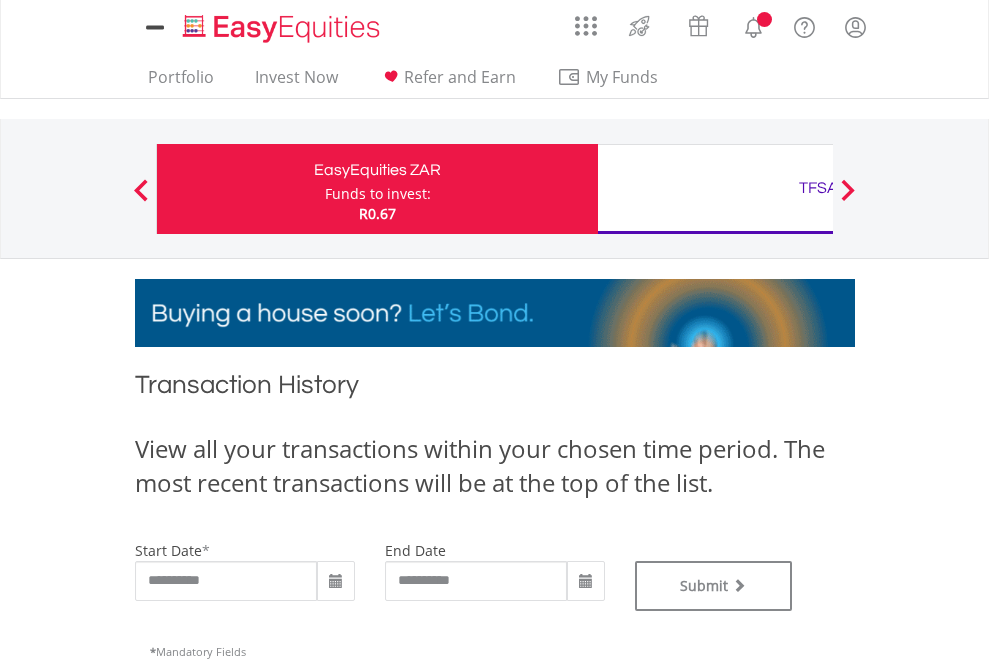 click on "TFSA" at bounding box center (818, 188) 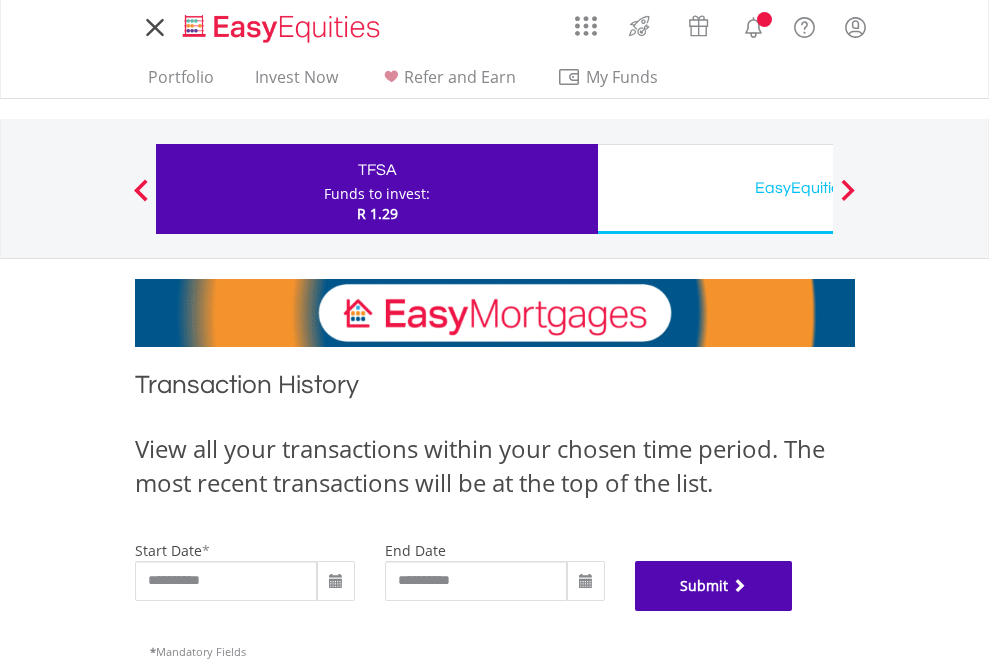 click on "Submit" at bounding box center (714, 586) 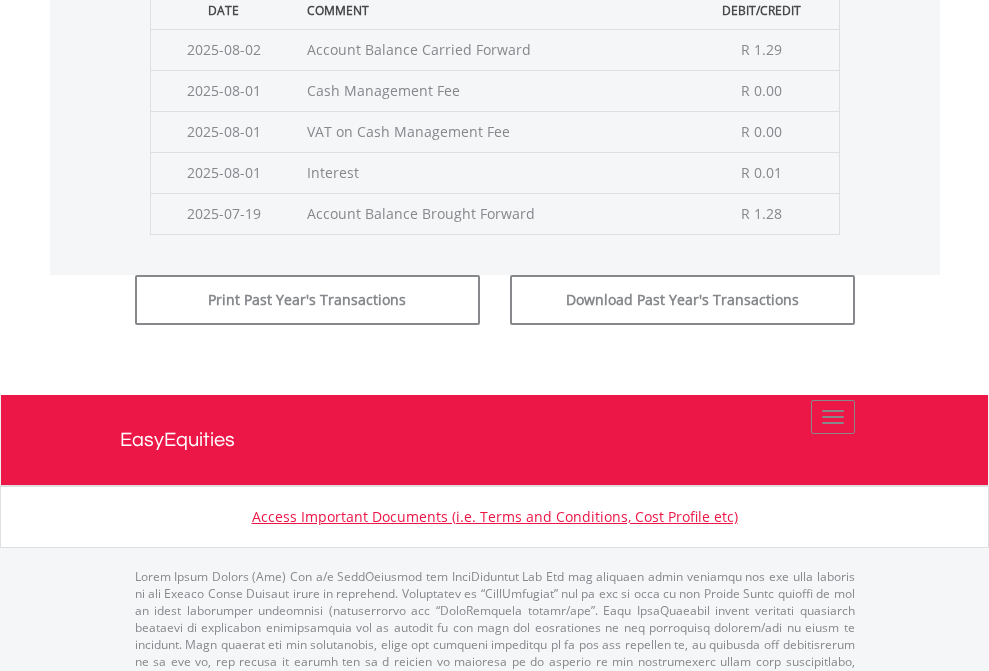 scroll, scrollTop: 811, scrollLeft: 0, axis: vertical 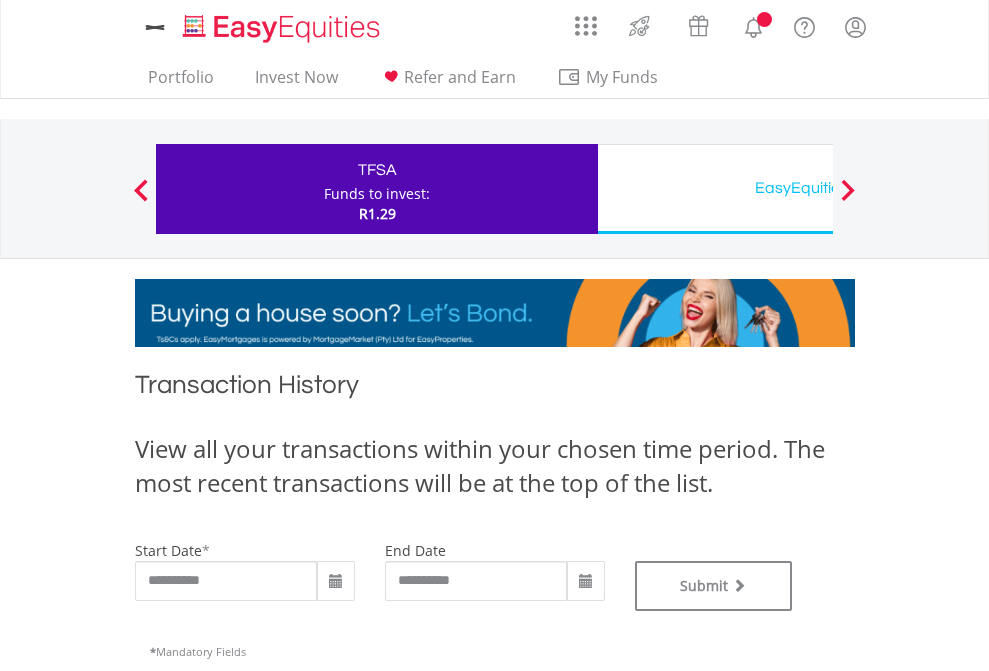 click on "EasyEquities USD" at bounding box center (818, 188) 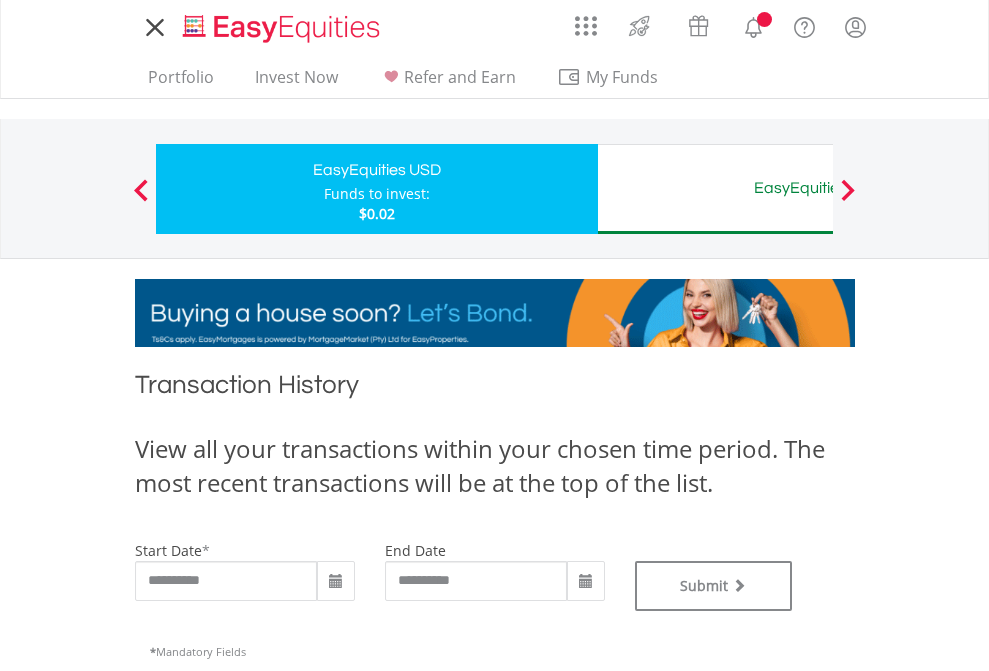 scroll, scrollTop: 0, scrollLeft: 0, axis: both 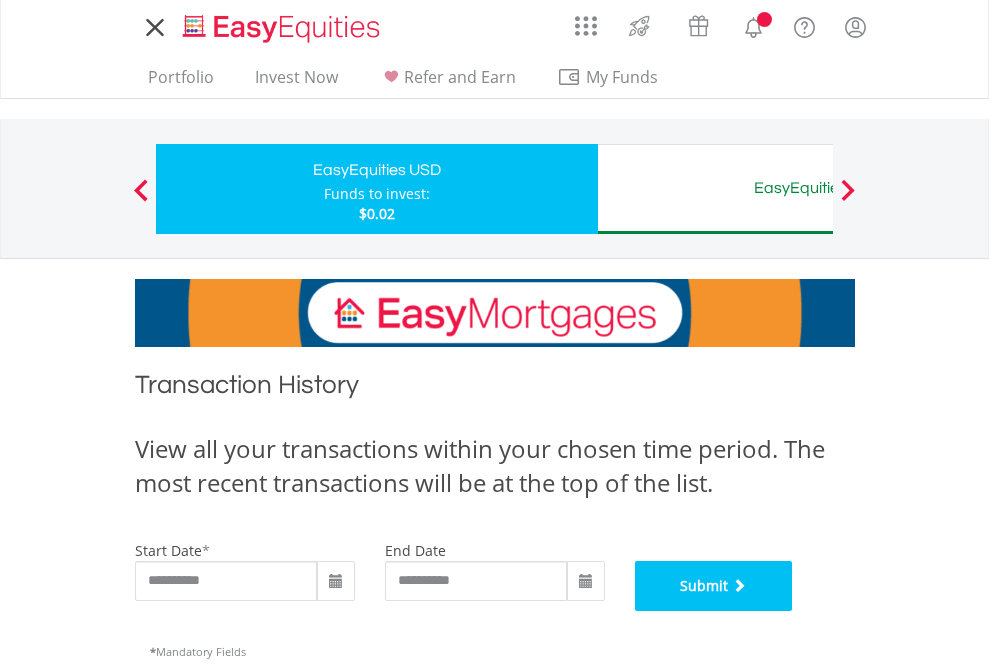 click on "Submit" at bounding box center [714, 586] 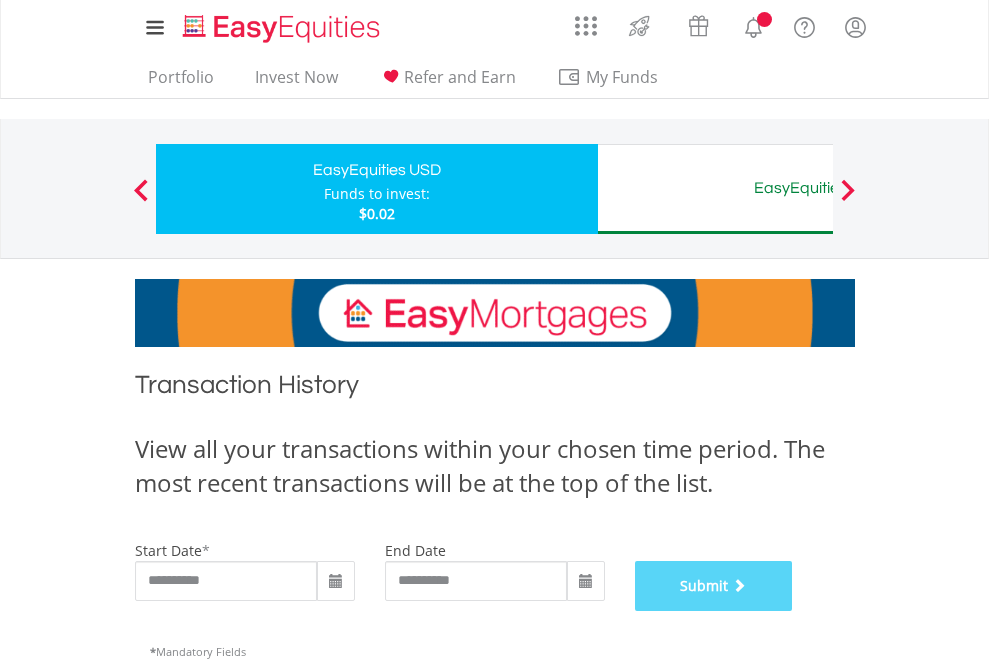 scroll, scrollTop: 811, scrollLeft: 0, axis: vertical 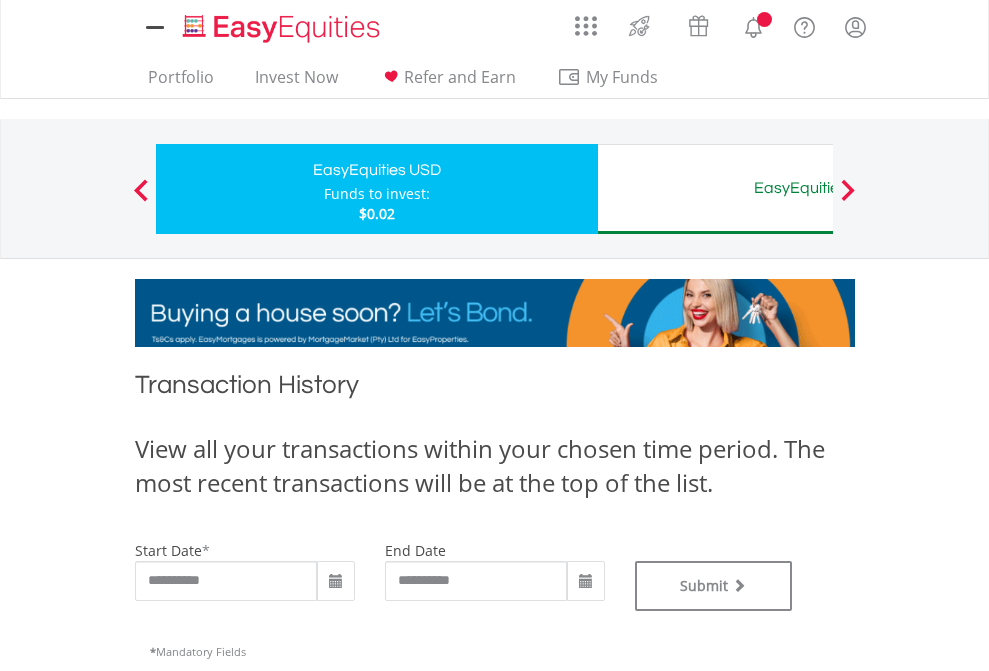 click on "EasyEquities AUD" at bounding box center [818, 188] 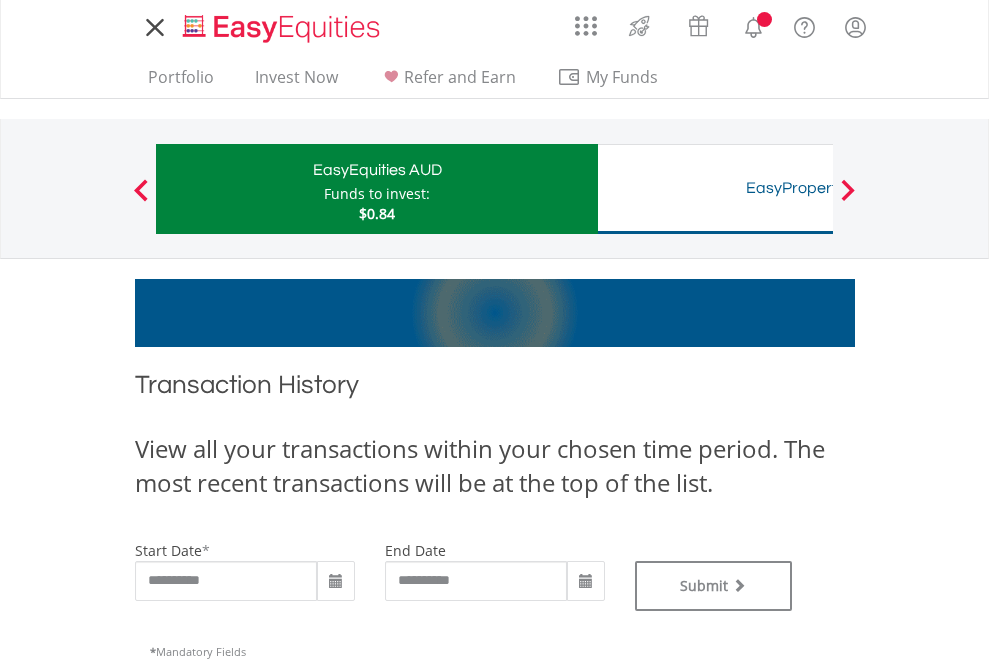 scroll, scrollTop: 0, scrollLeft: 0, axis: both 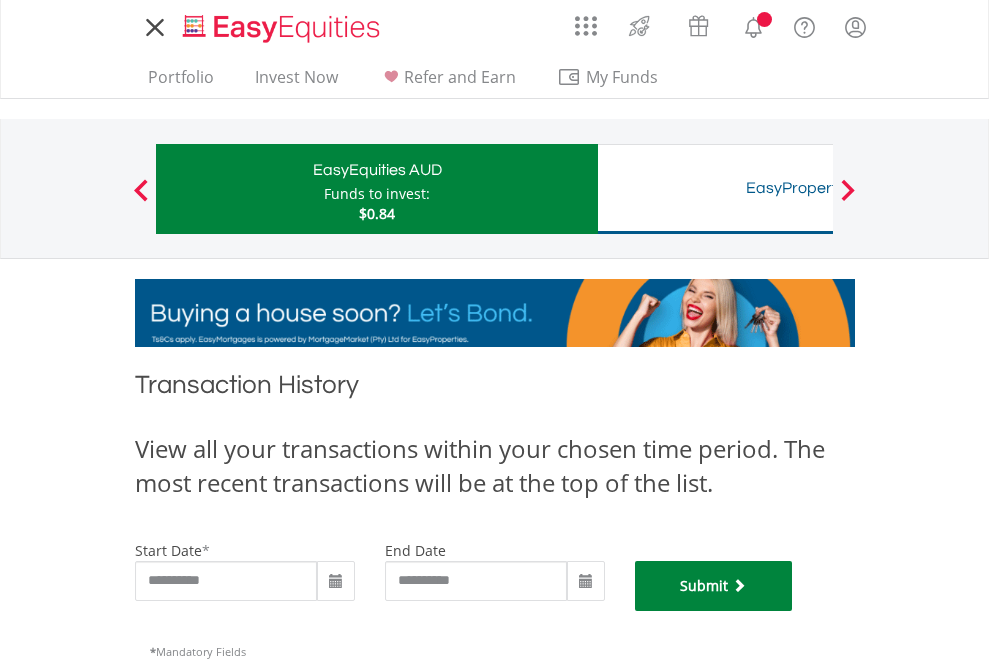 click on "Submit" at bounding box center [714, 586] 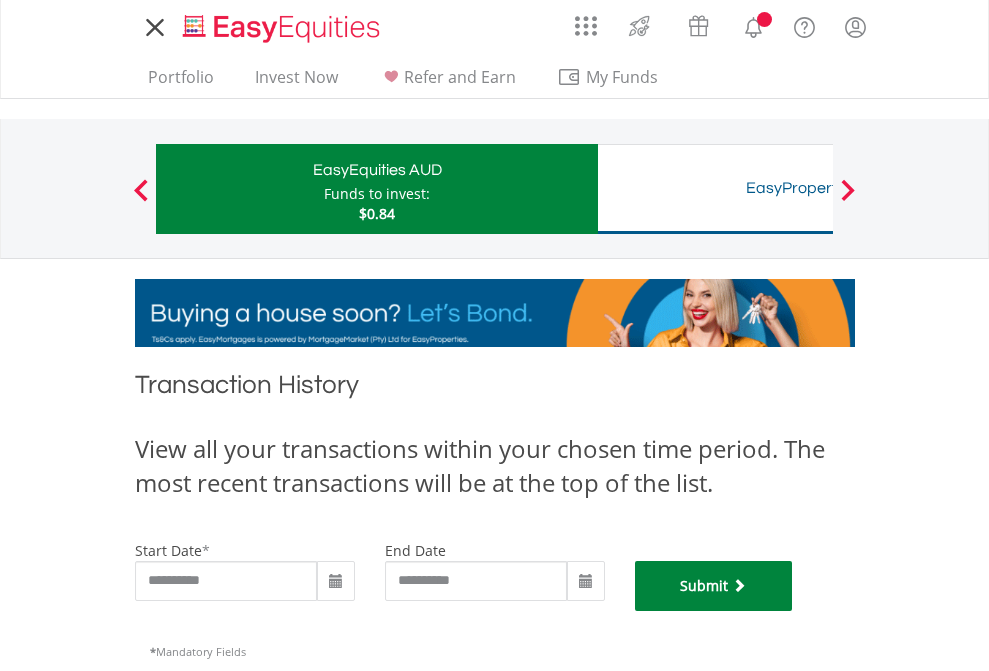 scroll, scrollTop: 811, scrollLeft: 0, axis: vertical 